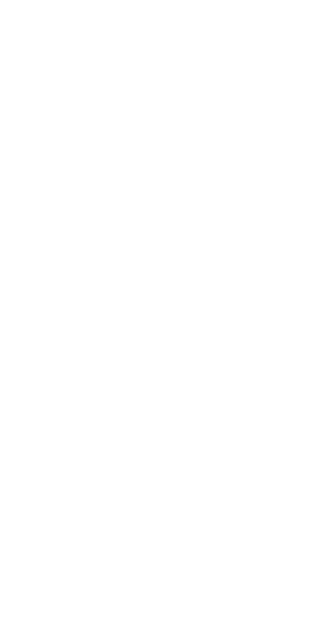 scroll, scrollTop: 0, scrollLeft: 0, axis: both 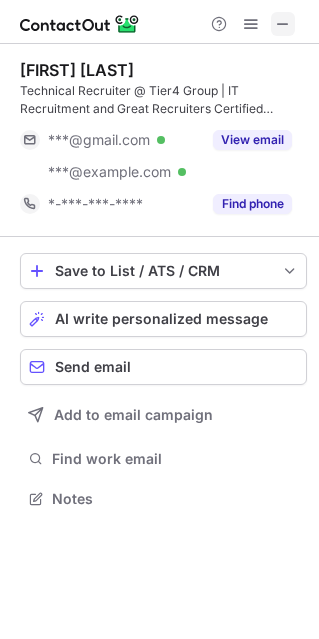 click at bounding box center (283, 24) 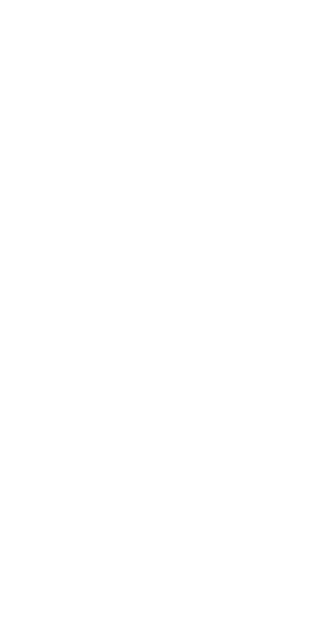 scroll, scrollTop: 0, scrollLeft: 0, axis: both 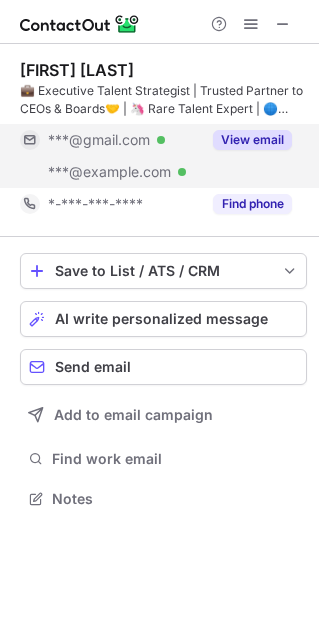 click on "View email" at bounding box center [252, 140] 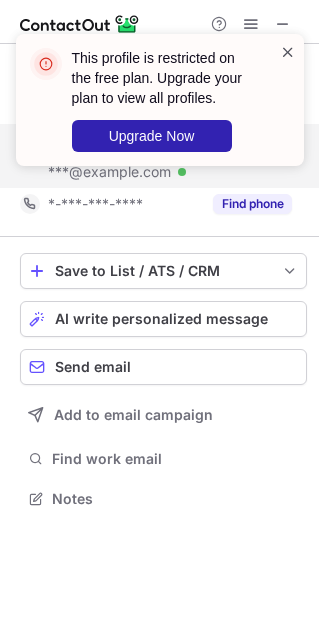 click at bounding box center [288, 52] 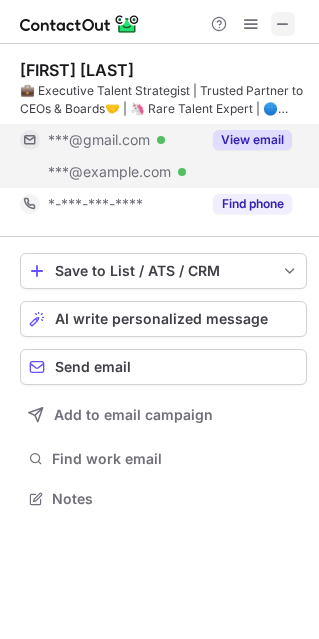 click at bounding box center (283, 24) 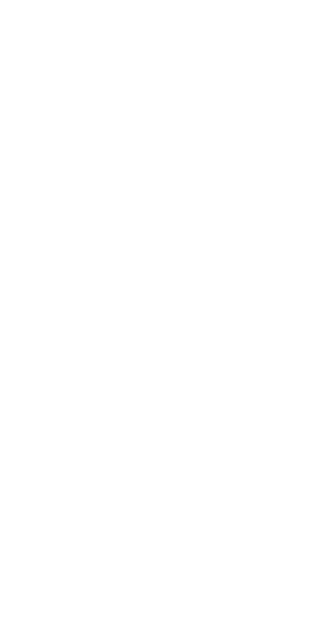 scroll, scrollTop: 0, scrollLeft: 0, axis: both 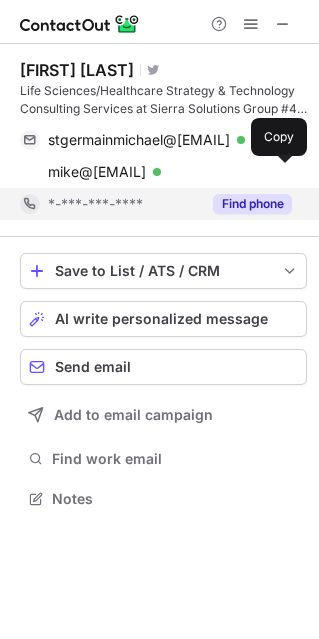 click at bounding box center (282, 172) 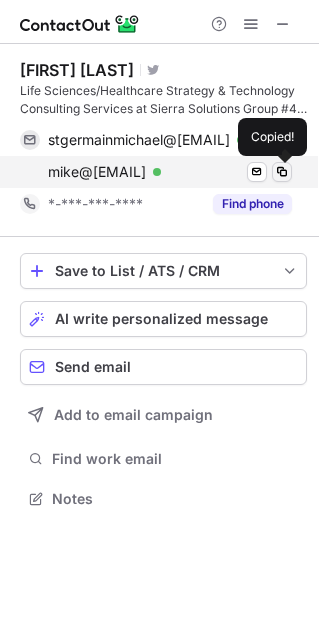 click at bounding box center (282, 172) 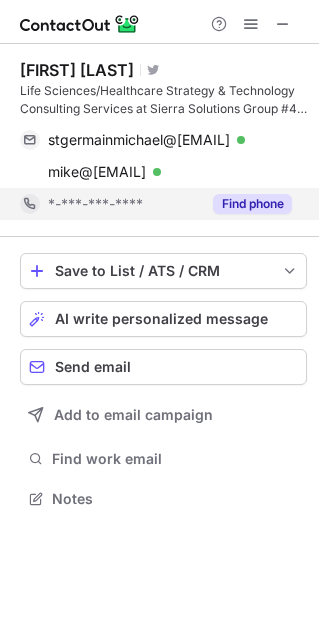 click on "Find phone" at bounding box center [252, 204] 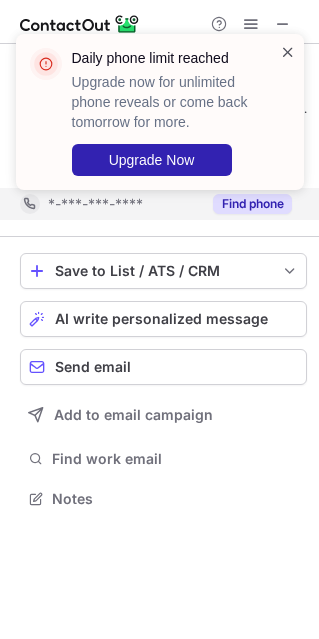 click at bounding box center (288, 52) 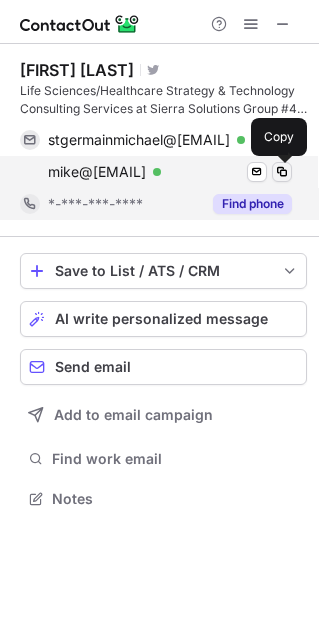 click at bounding box center (282, 172) 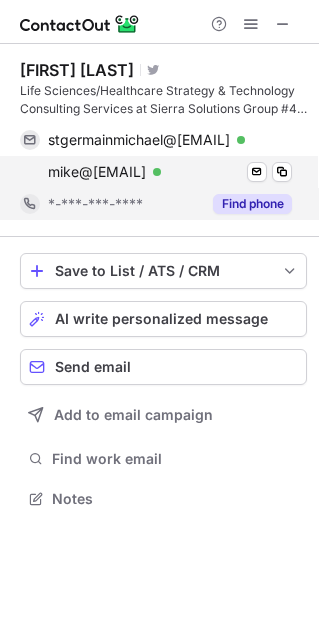 type 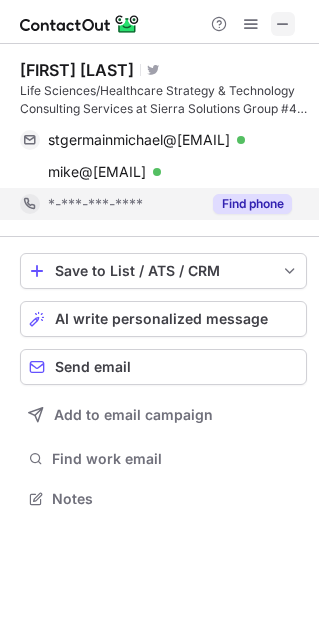 click at bounding box center [283, 24] 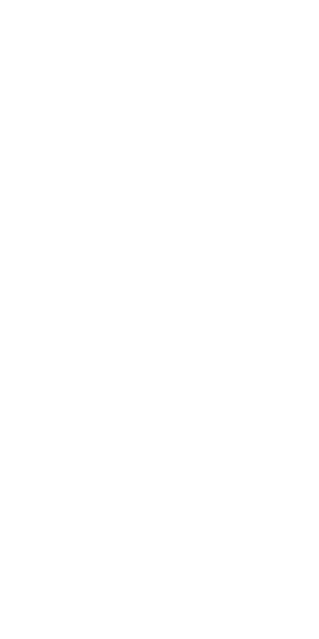 scroll, scrollTop: 0, scrollLeft: 0, axis: both 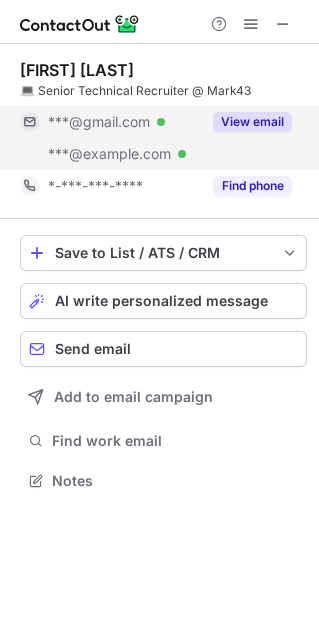 click on "View email" at bounding box center [246, 122] 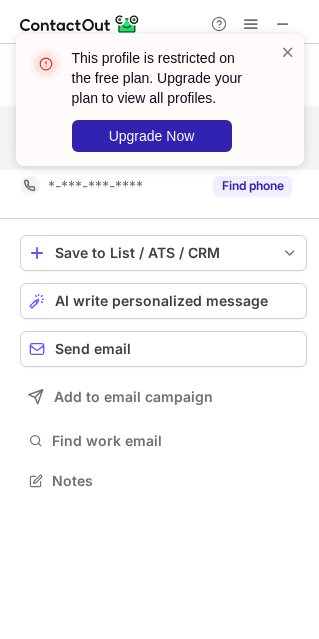 click on "This profile is restricted on the free plan. Upgrade your plan to view all profiles. Upgrade Now" at bounding box center (160, 100) 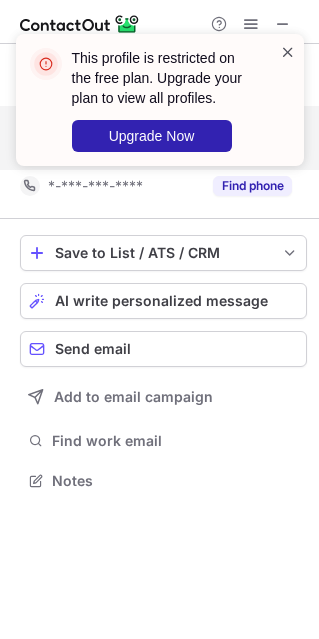 click at bounding box center (288, 52) 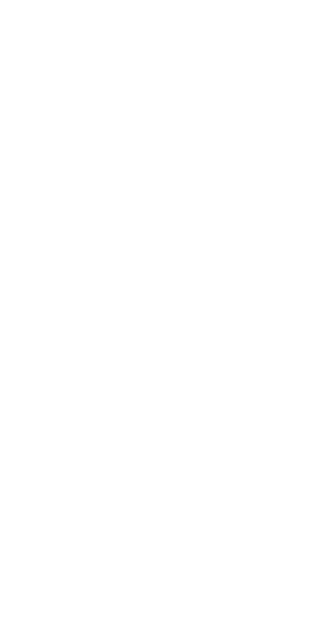scroll, scrollTop: 0, scrollLeft: 0, axis: both 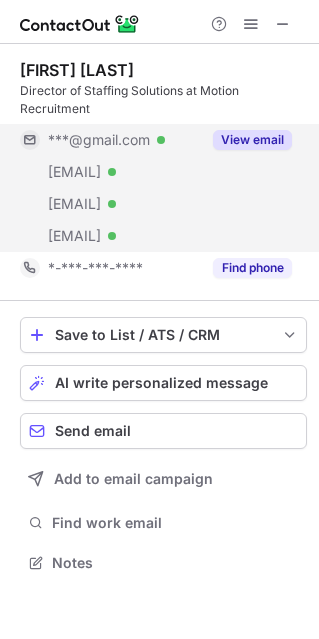 click on "View email" at bounding box center [252, 140] 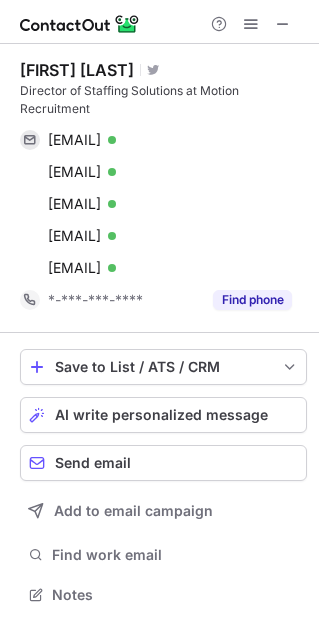scroll, scrollTop: 10, scrollLeft: 10, axis: both 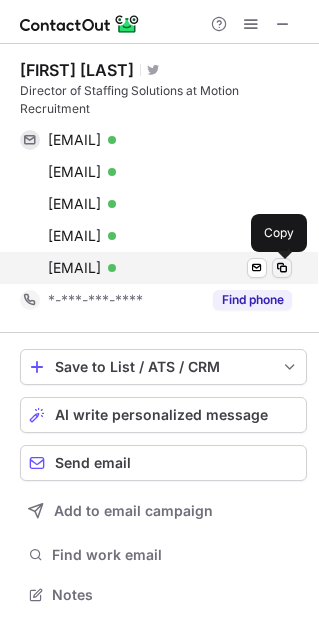 click at bounding box center (282, 268) 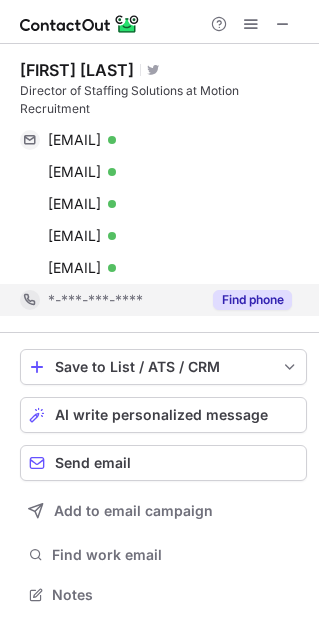 click on "Find phone" at bounding box center (252, 300) 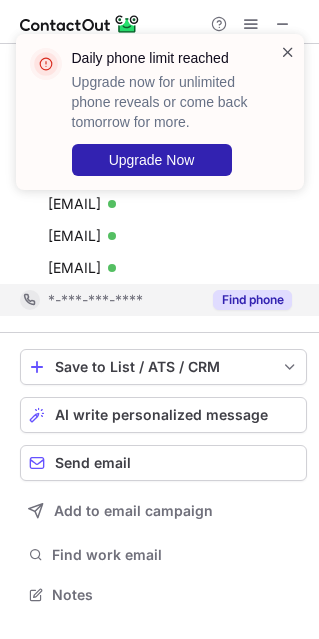 click at bounding box center (288, 52) 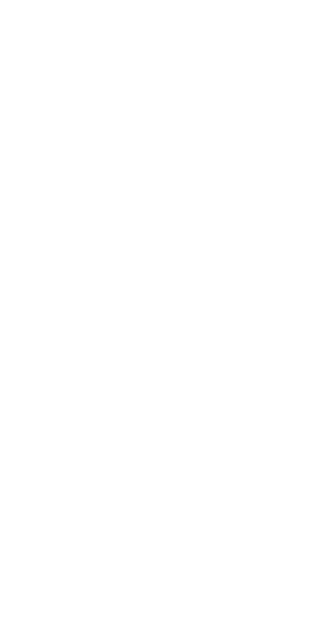 scroll, scrollTop: 0, scrollLeft: 0, axis: both 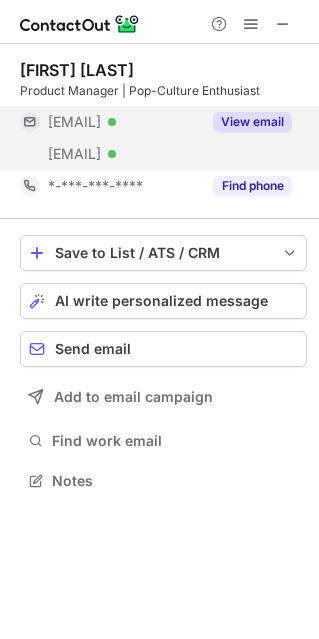 click on "View email" at bounding box center [252, 122] 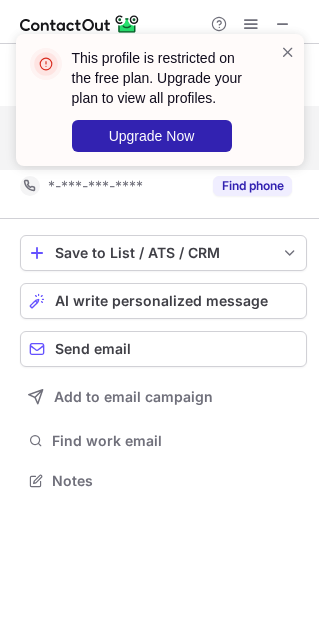 click on "This profile is restricted on the free plan. Upgrade your plan to view all profiles. Upgrade Now" at bounding box center [152, 100] 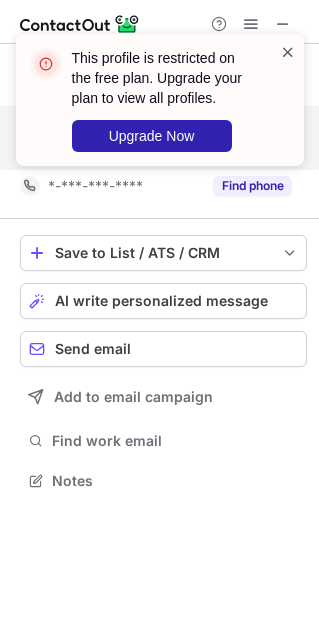 click at bounding box center (288, 52) 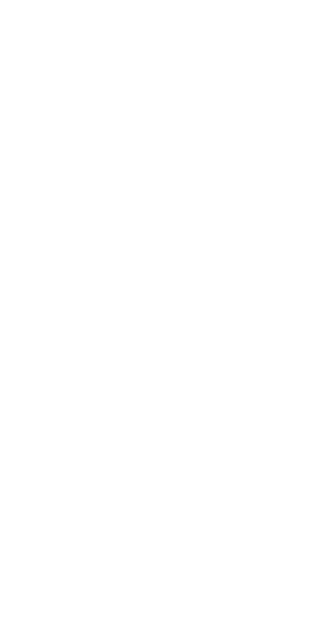 scroll, scrollTop: 0, scrollLeft: 0, axis: both 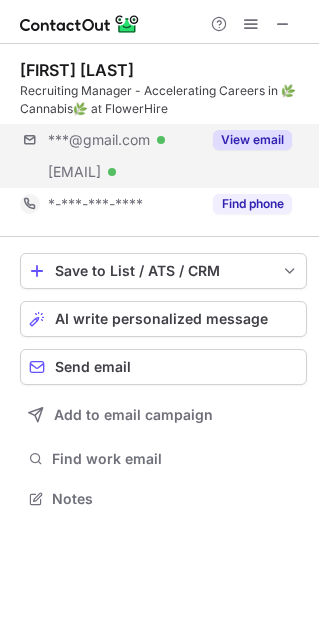 click on "[EMAIL] Verified [EMAIL] Verified View email" at bounding box center (163, 156) 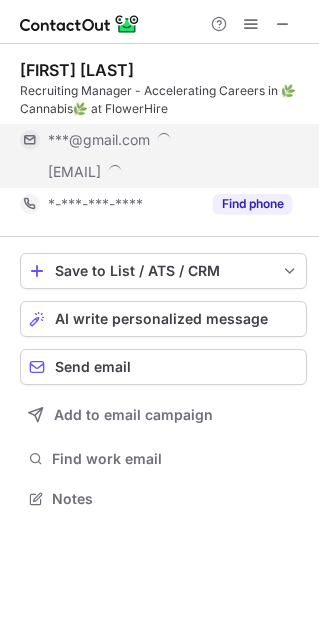 click on "***@gmail.com" at bounding box center (170, 140) 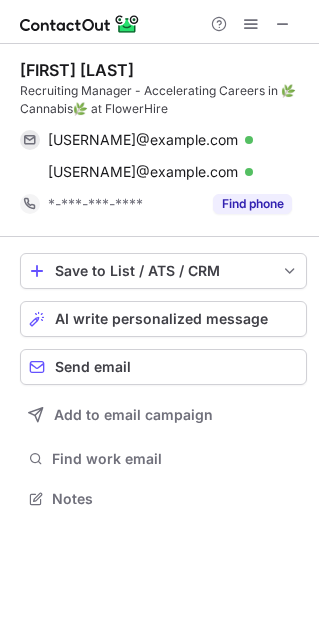 click on "[FIRST] [LAST] Recruiting Manager - Accelerating Careers in 🌿Cannabis🌿 at FlowerHire [EMAIL] Verified Send email Copy [EMAIL] Verified Send email Copy [PHONE] Find phone" at bounding box center (163, 140) 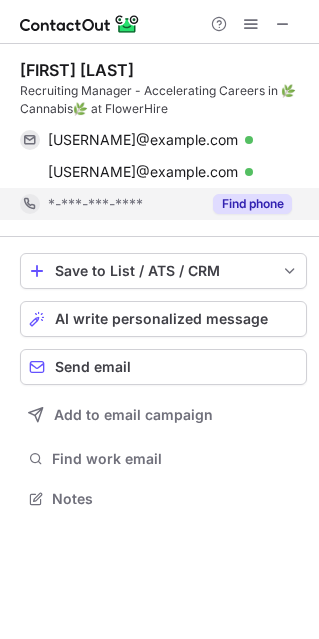 click on "Find phone" at bounding box center [252, 204] 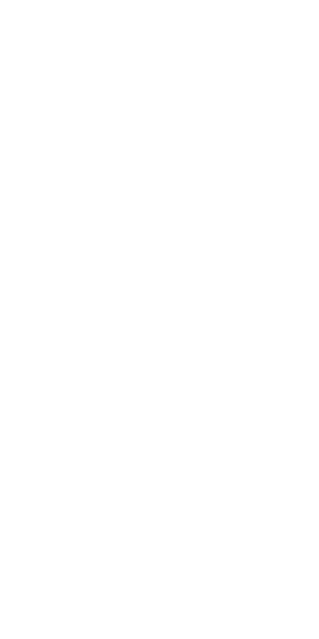 scroll, scrollTop: 0, scrollLeft: 0, axis: both 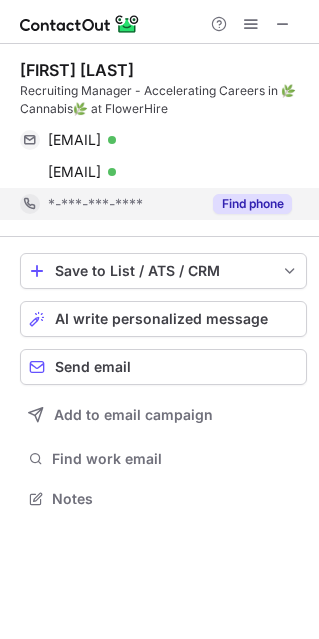 click on "Find phone" at bounding box center [252, 204] 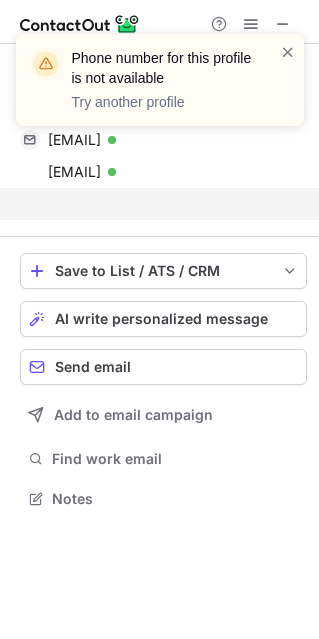 scroll, scrollTop: 452, scrollLeft: 319, axis: both 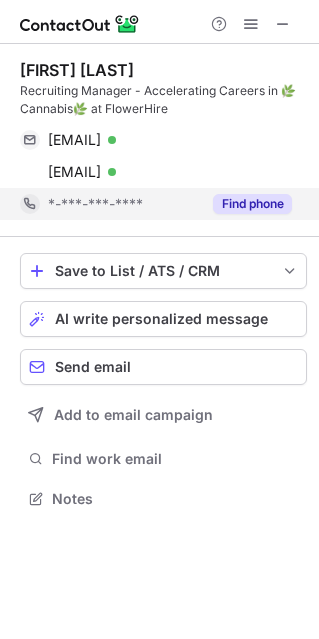 click on "Find phone" at bounding box center (252, 204) 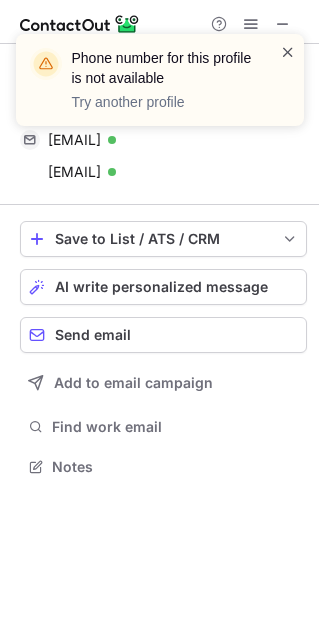 scroll, scrollTop: 452, scrollLeft: 319, axis: both 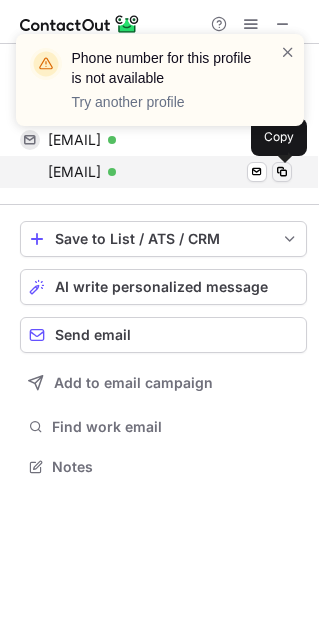 click at bounding box center (282, 172) 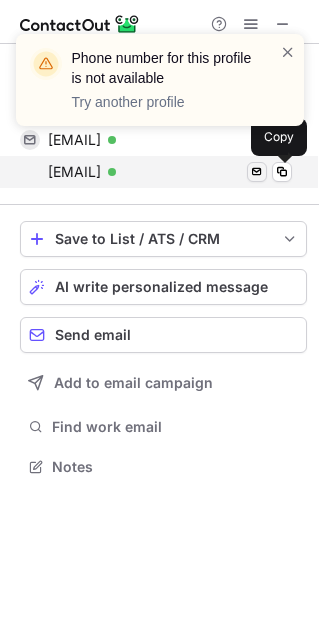 type 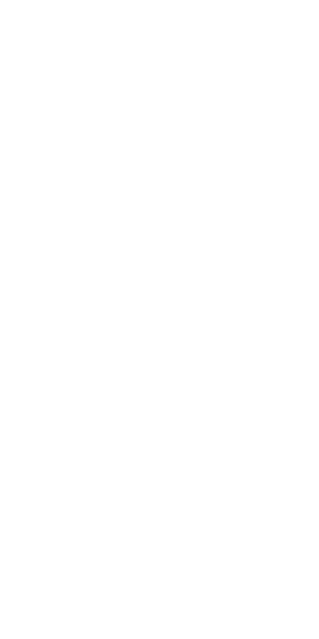 scroll, scrollTop: 0, scrollLeft: 0, axis: both 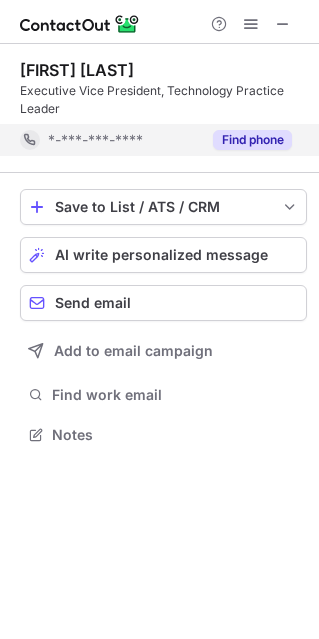 click on "Find phone" at bounding box center [252, 140] 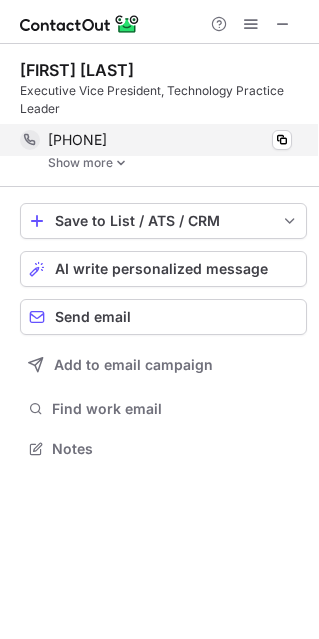 scroll, scrollTop: 9, scrollLeft: 10, axis: both 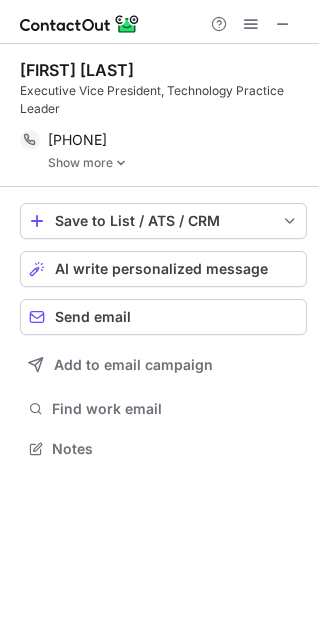 click on "Show more" at bounding box center [177, 163] 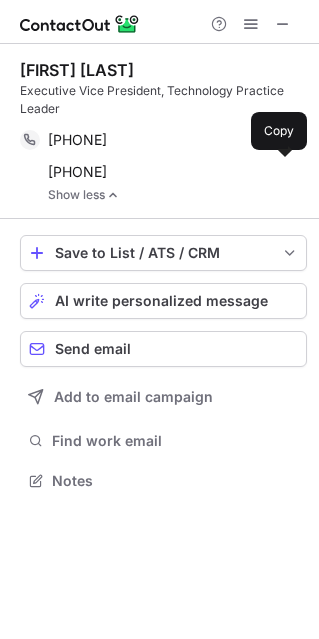 scroll, scrollTop: 9, scrollLeft: 10, axis: both 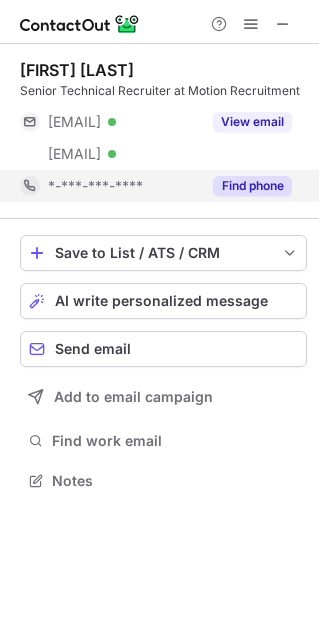 click on "Find phone" at bounding box center (252, 186) 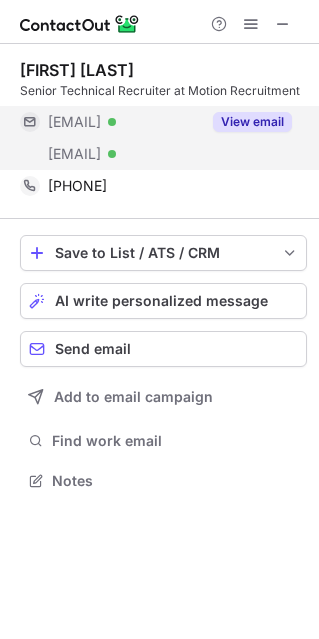 click on "View email" at bounding box center (252, 122) 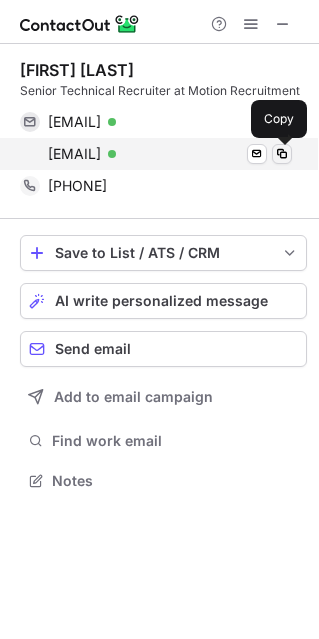 click at bounding box center (282, 154) 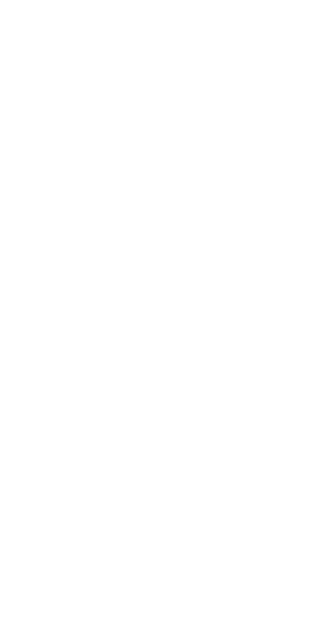 scroll, scrollTop: 0, scrollLeft: 0, axis: both 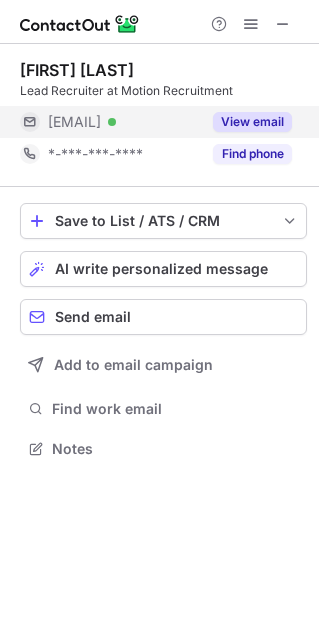 click on "View email" at bounding box center [252, 122] 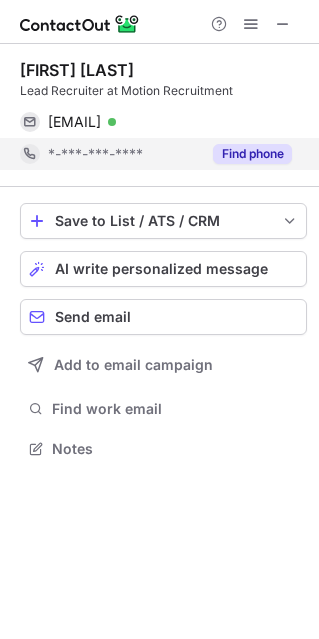 click on "Find phone" at bounding box center [252, 154] 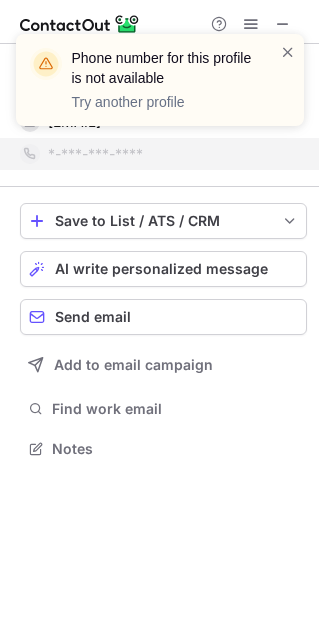 click on "Phone number for this profile is not available Try another profile" at bounding box center (160, 80) 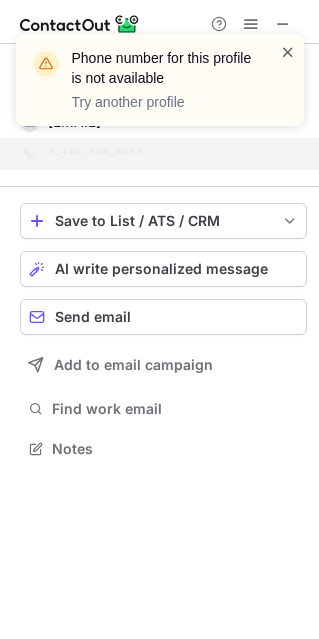 click at bounding box center [288, 52] 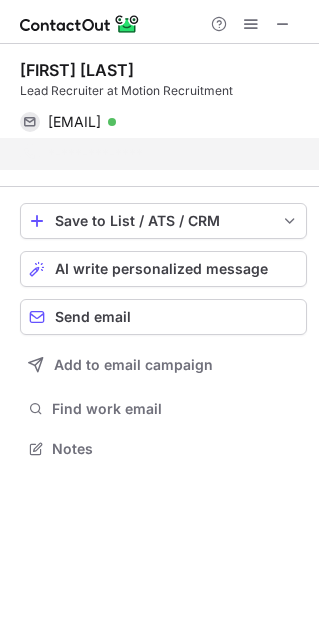 scroll, scrollTop: 402, scrollLeft: 319, axis: both 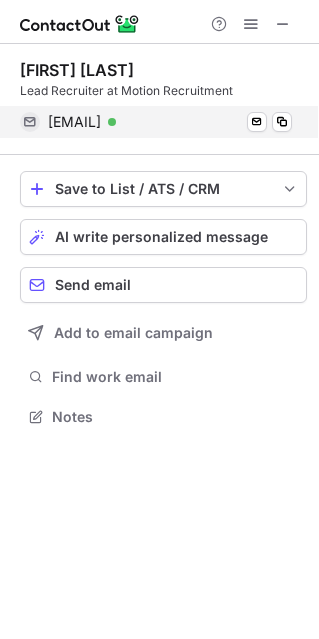 click on "kaylyn.romano@motionrecruitment.com Verified Send email Copy" at bounding box center (156, 122) 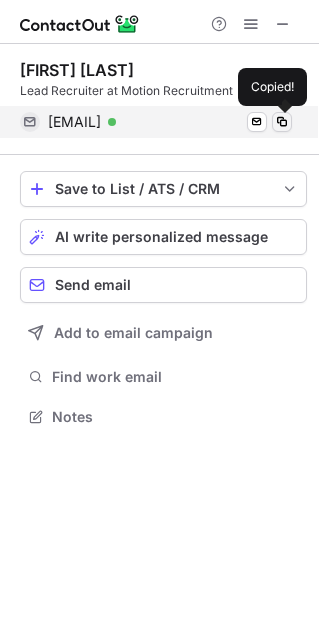 click at bounding box center [282, 122] 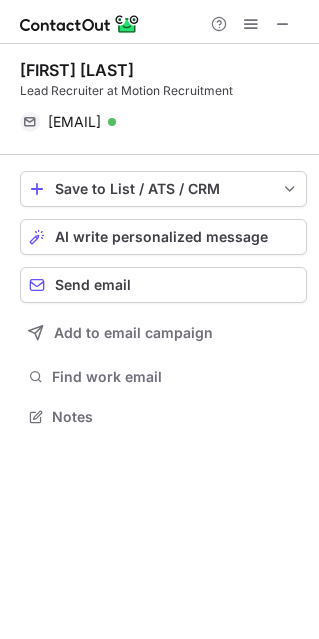 click on "Help & Support" at bounding box center (251, 24) 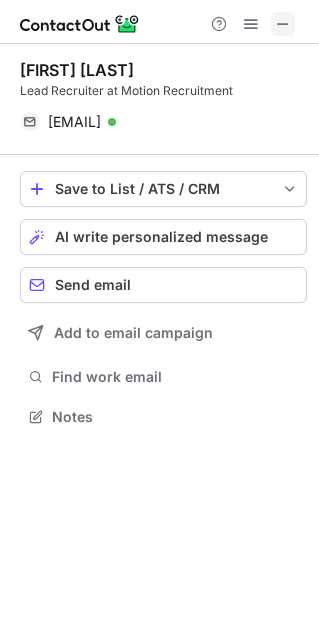 click at bounding box center [283, 24] 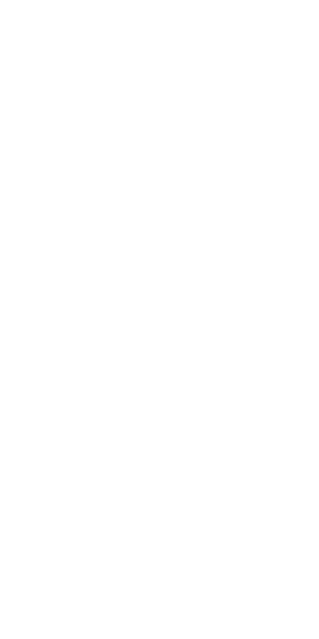 scroll, scrollTop: 0, scrollLeft: 0, axis: both 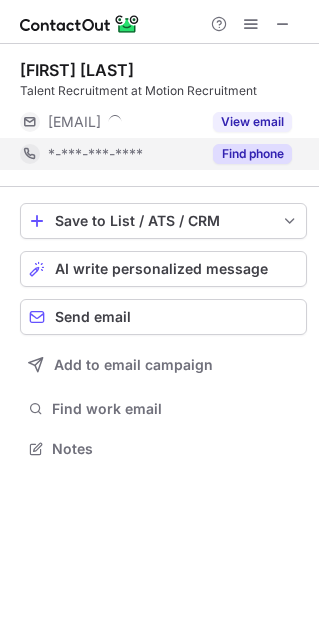 click on "Find phone" at bounding box center (252, 154) 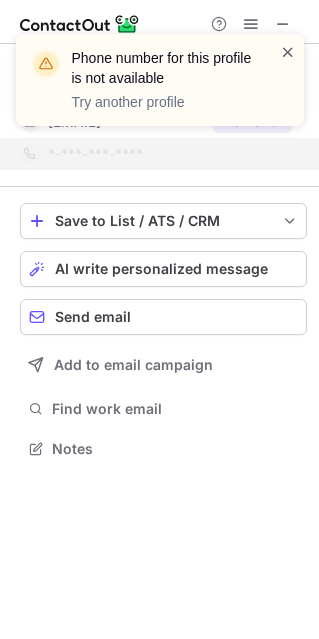 click at bounding box center [288, 52] 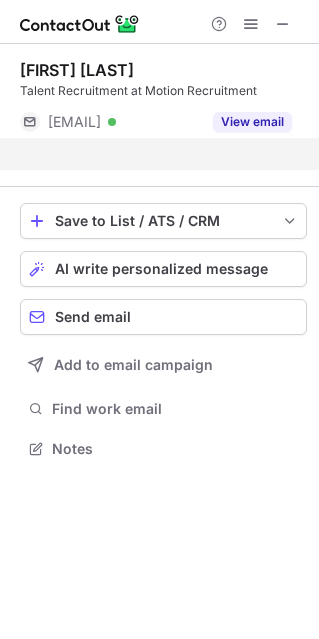 scroll, scrollTop: 402, scrollLeft: 319, axis: both 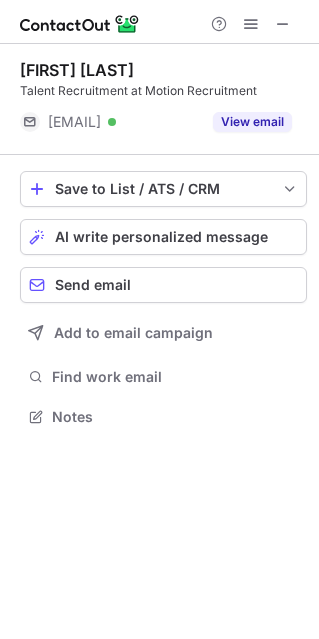 click on "Phone number for this profile is not available Try another profile" at bounding box center [160, 88] 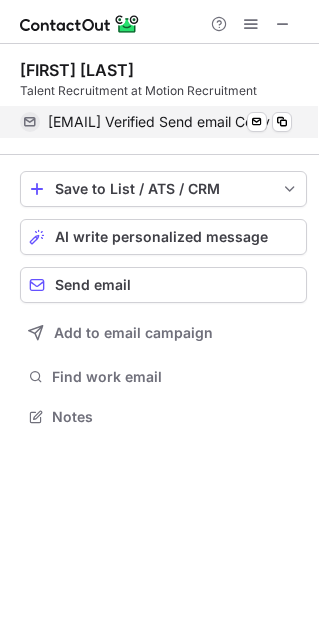 click on "[FIRST].[LAST]@example.com Verified Send email Copy" at bounding box center (156, 122) 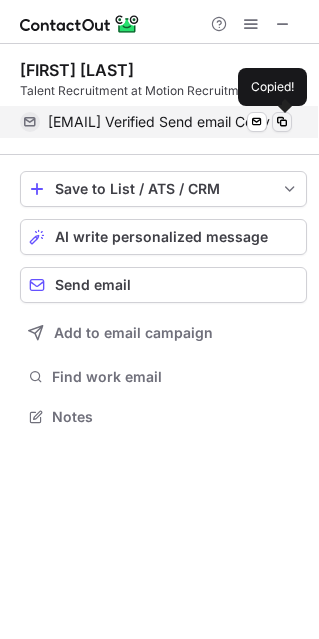 click at bounding box center (282, 122) 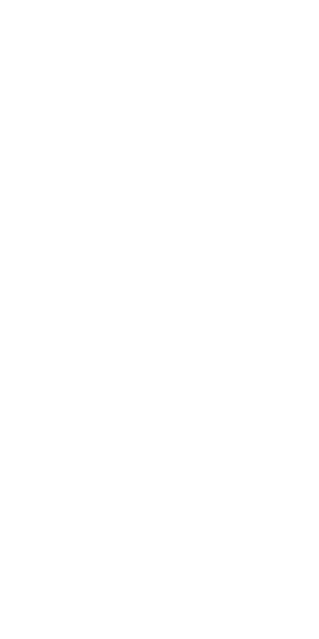 scroll, scrollTop: 0, scrollLeft: 0, axis: both 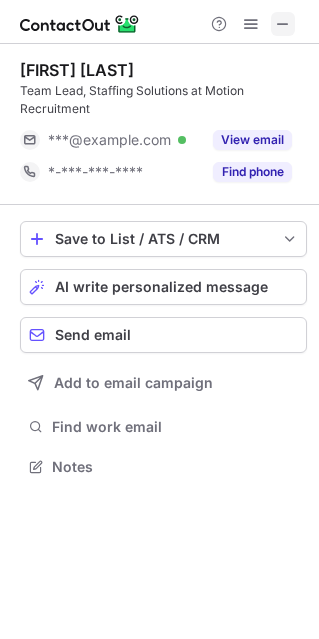 click at bounding box center [283, 24] 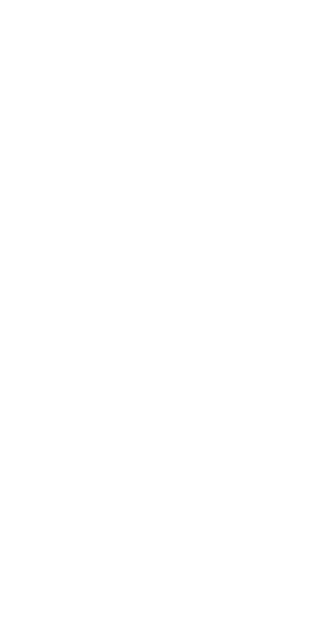 scroll, scrollTop: 0, scrollLeft: 0, axis: both 